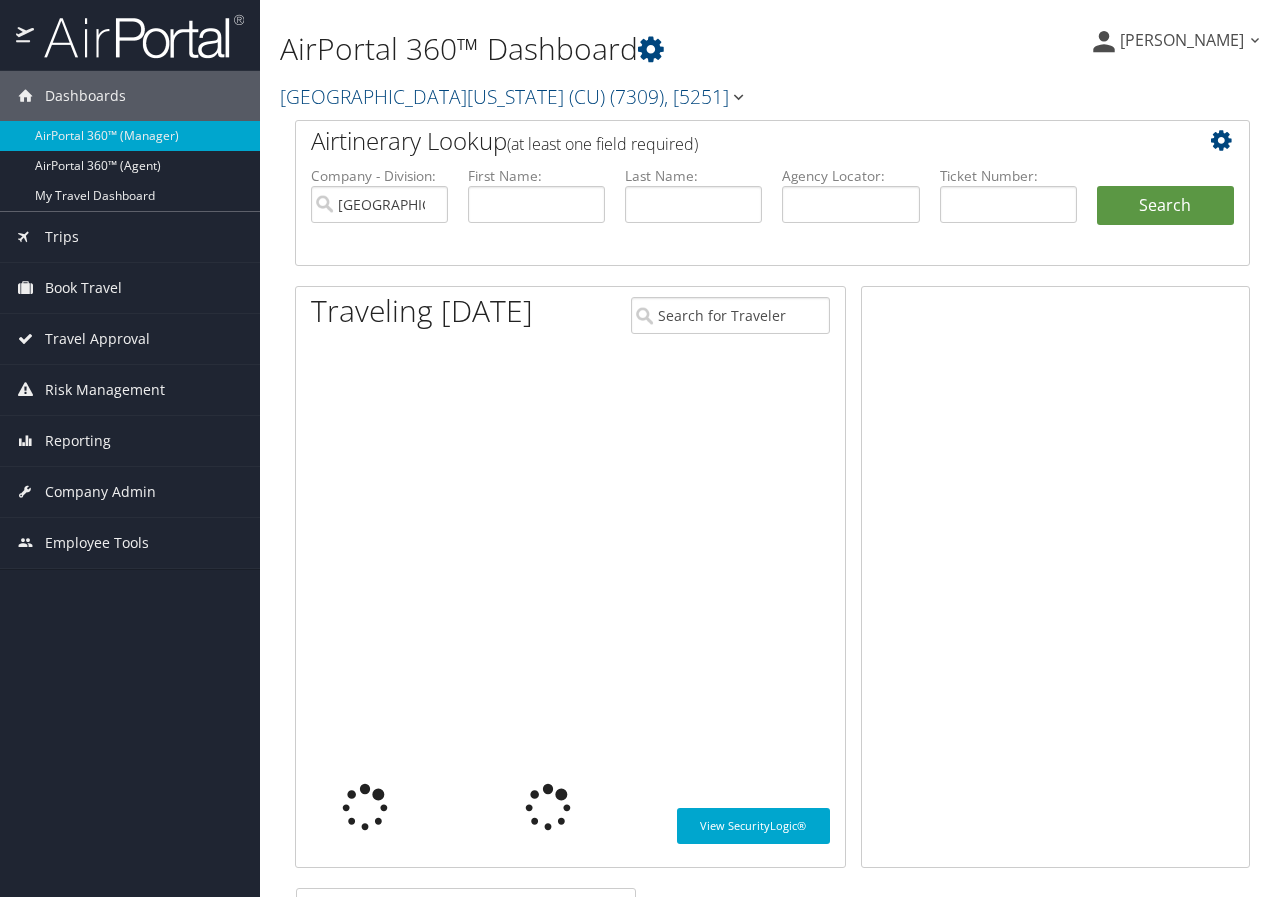 scroll, scrollTop: 0, scrollLeft: 0, axis: both 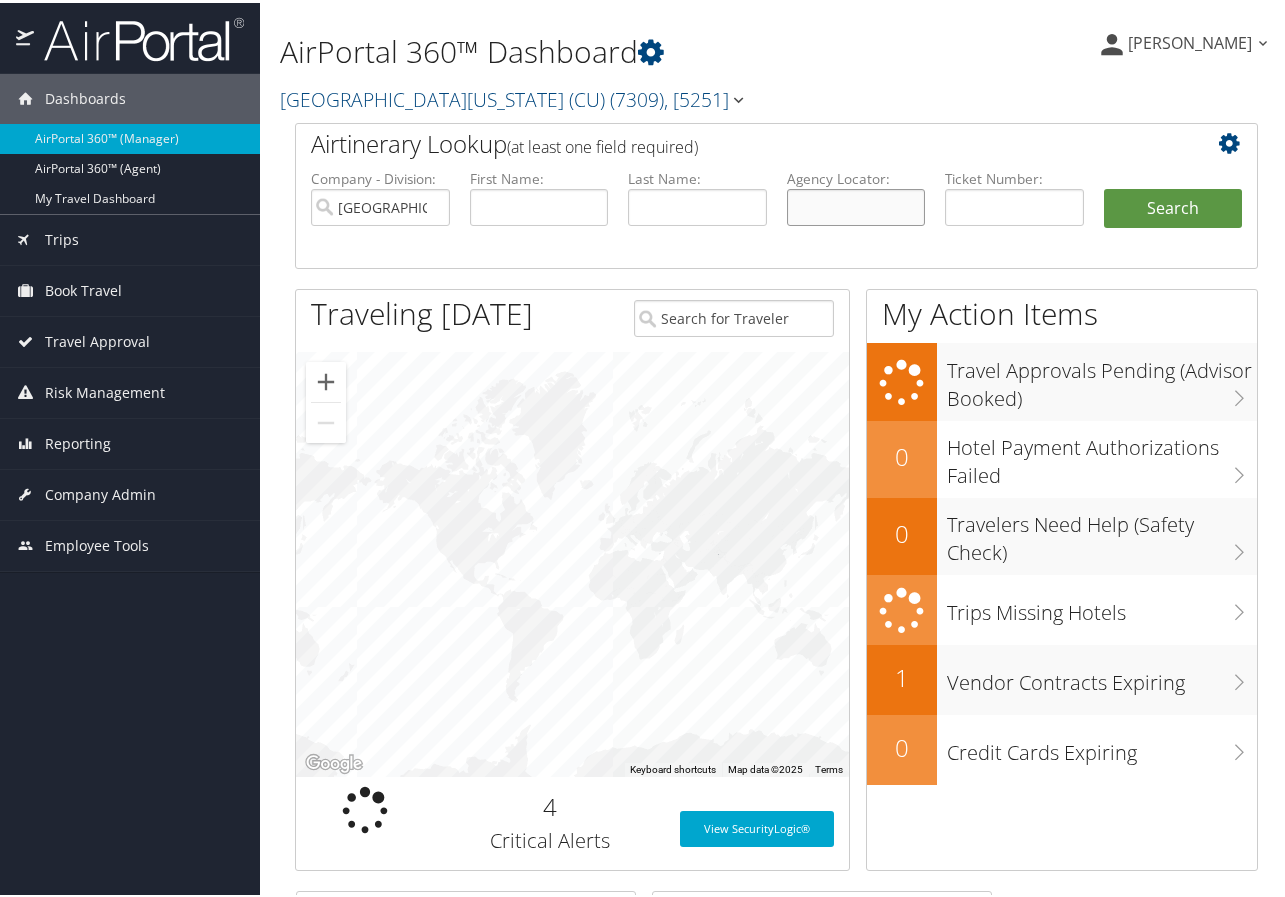 click at bounding box center (856, 204) 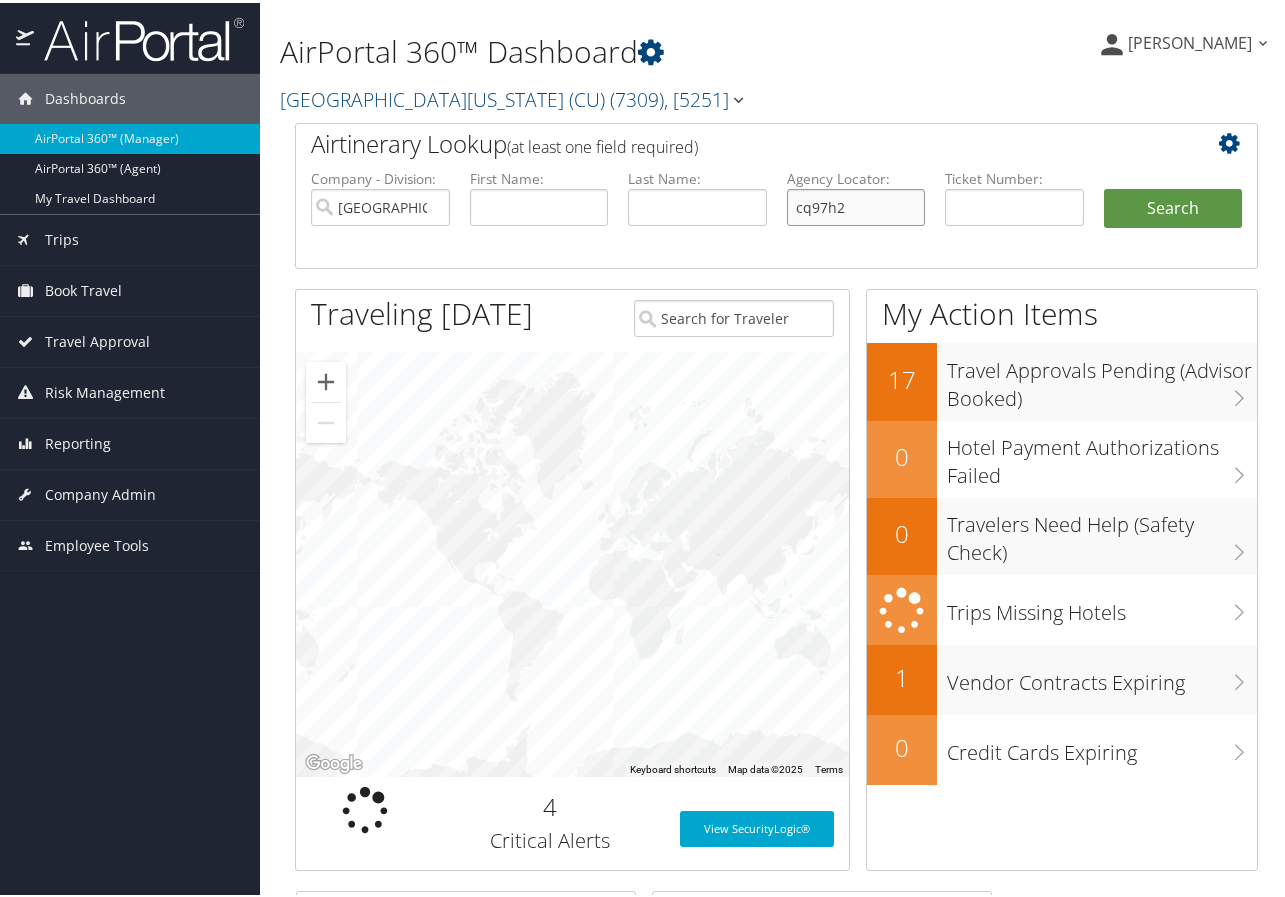 type on "cq97h2" 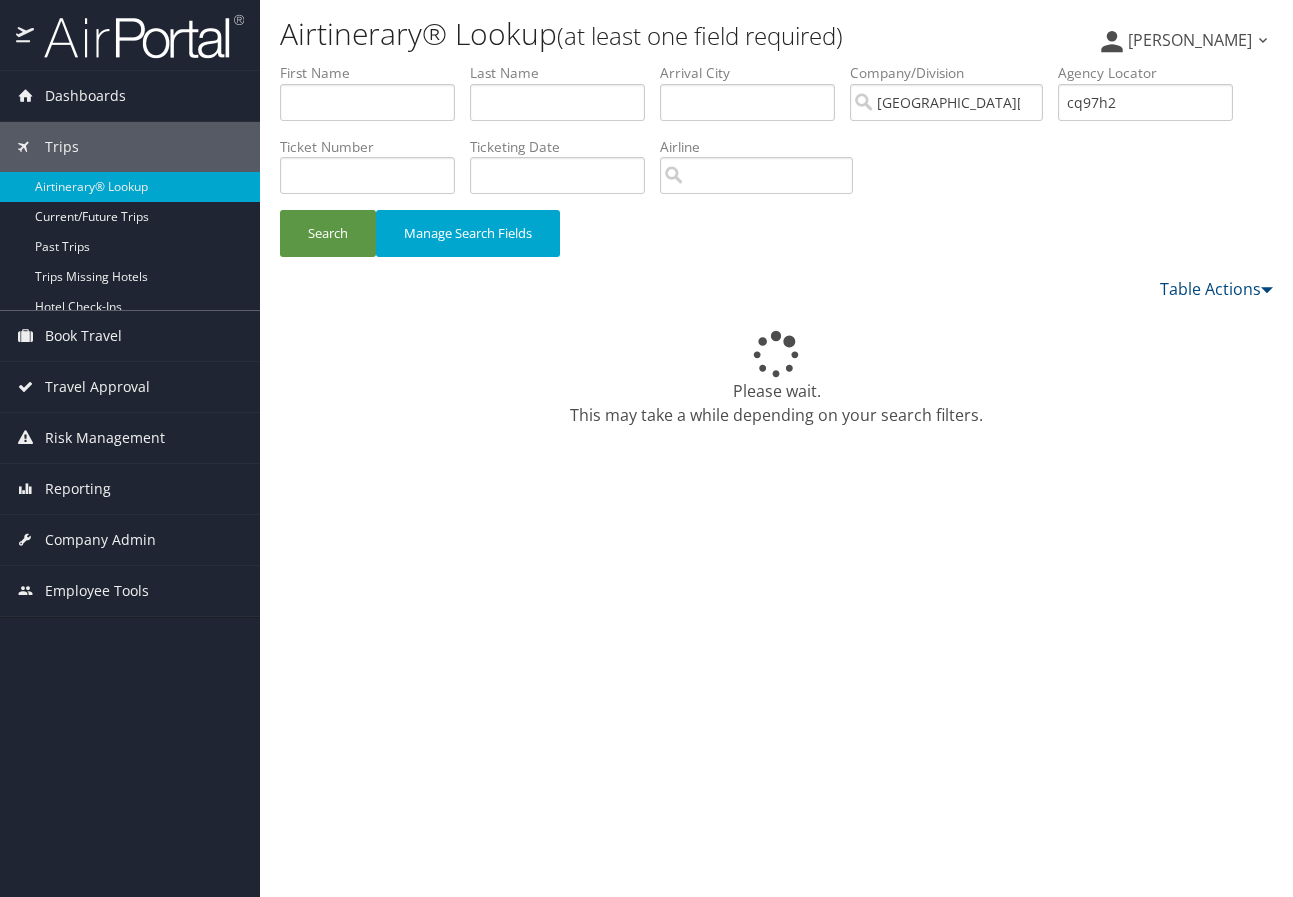 scroll, scrollTop: 0, scrollLeft: 0, axis: both 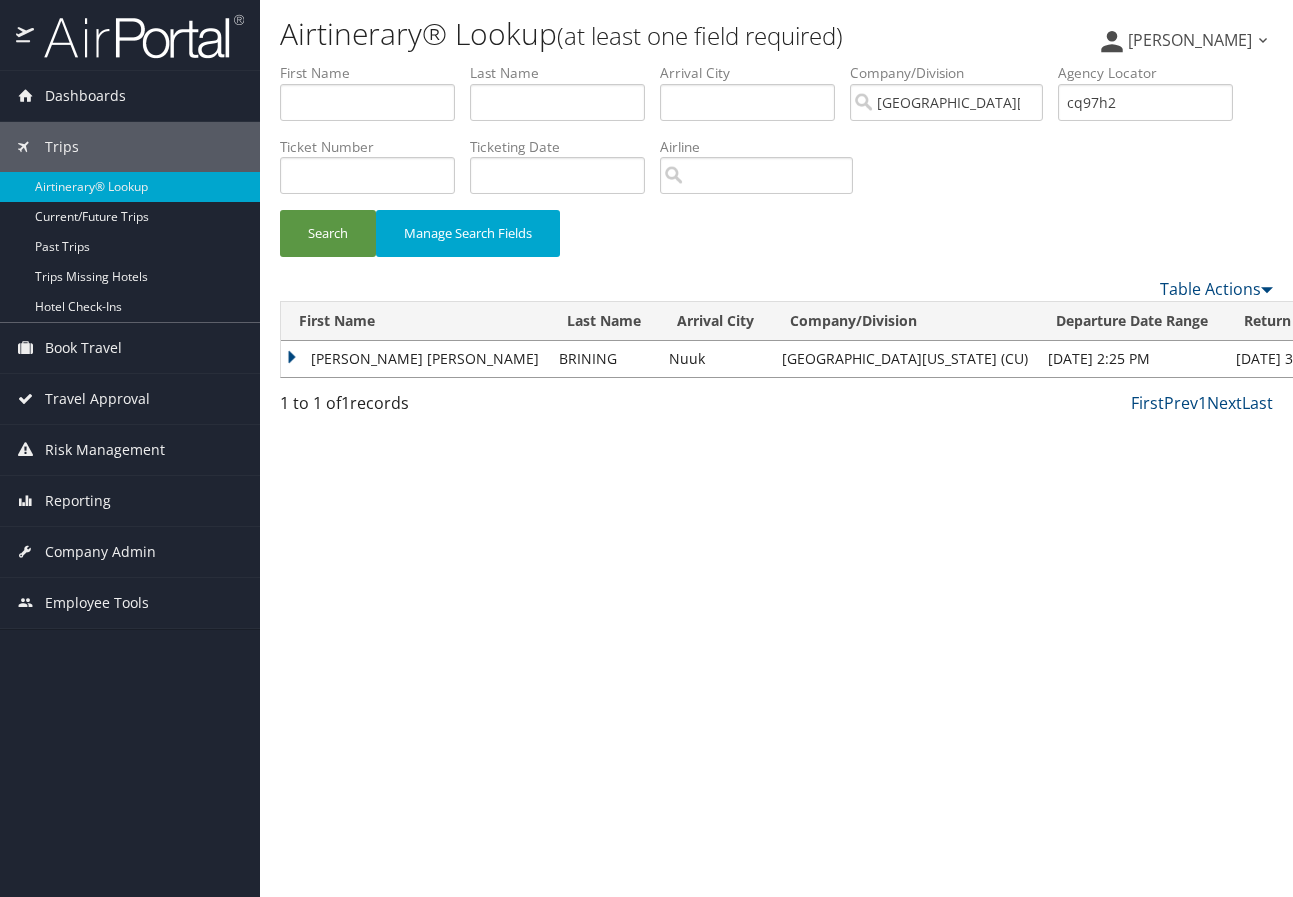 click on "ELIZABETH DANIELLE" at bounding box center (415, 359) 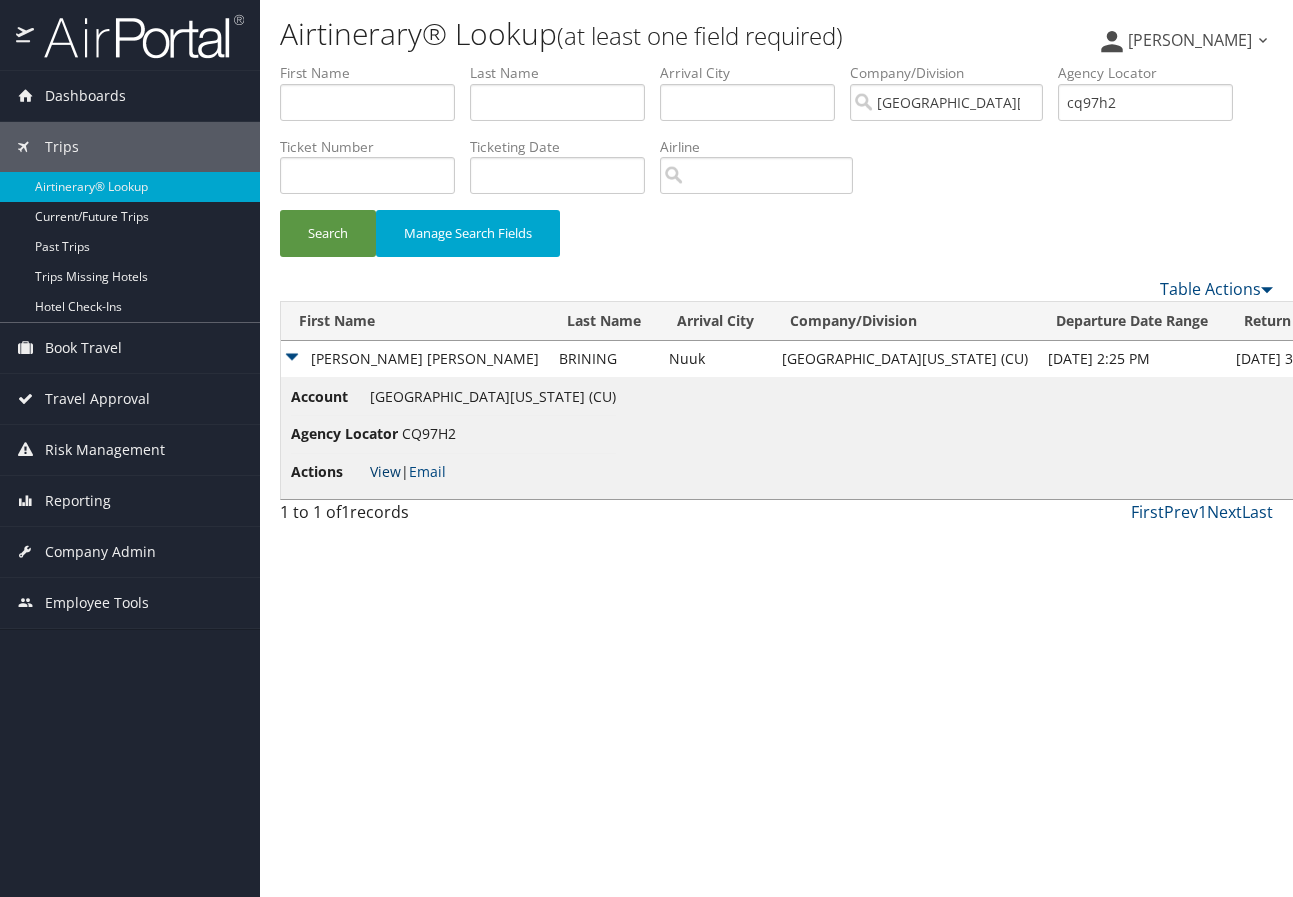 click on "View" at bounding box center (385, 471) 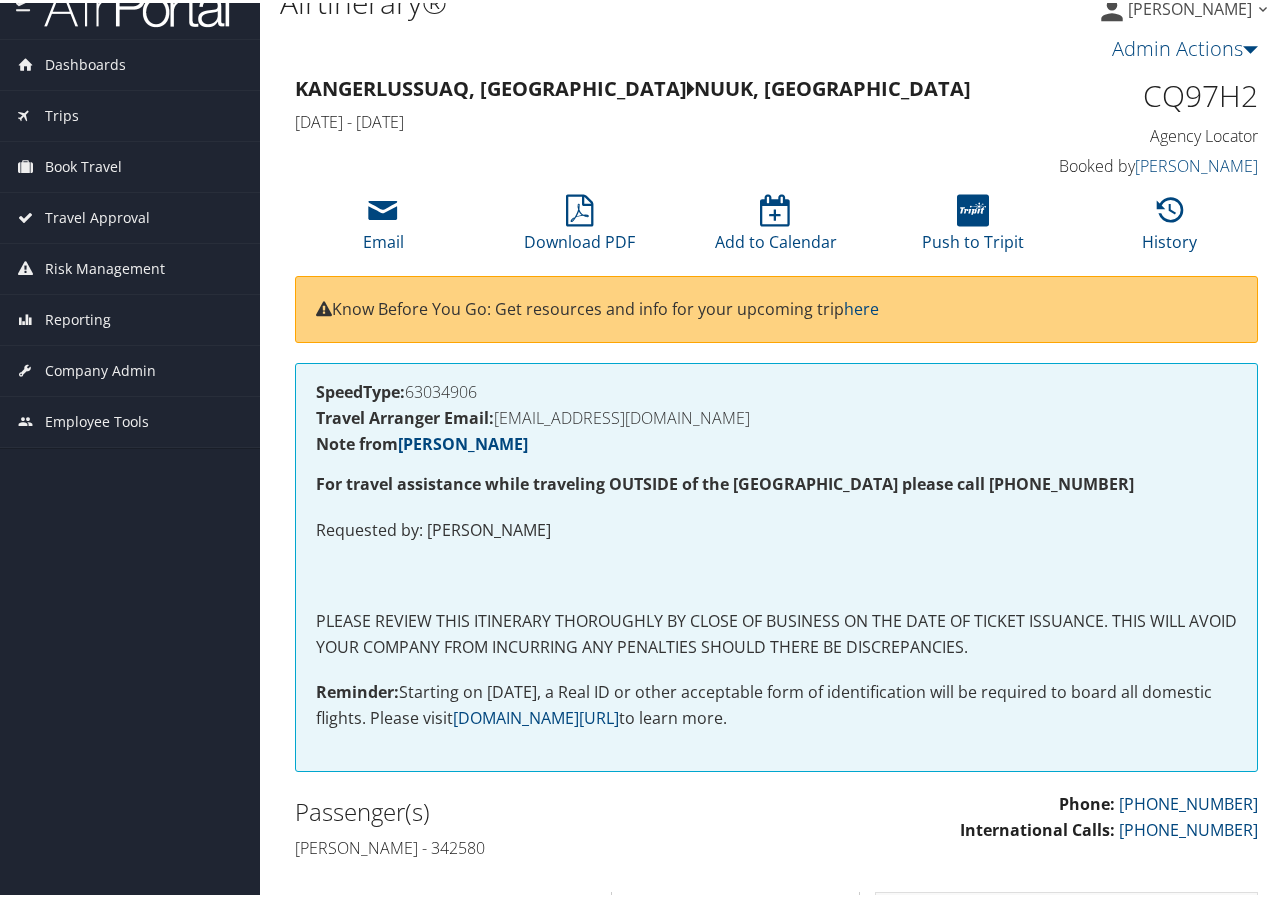 scroll, scrollTop: 0, scrollLeft: 0, axis: both 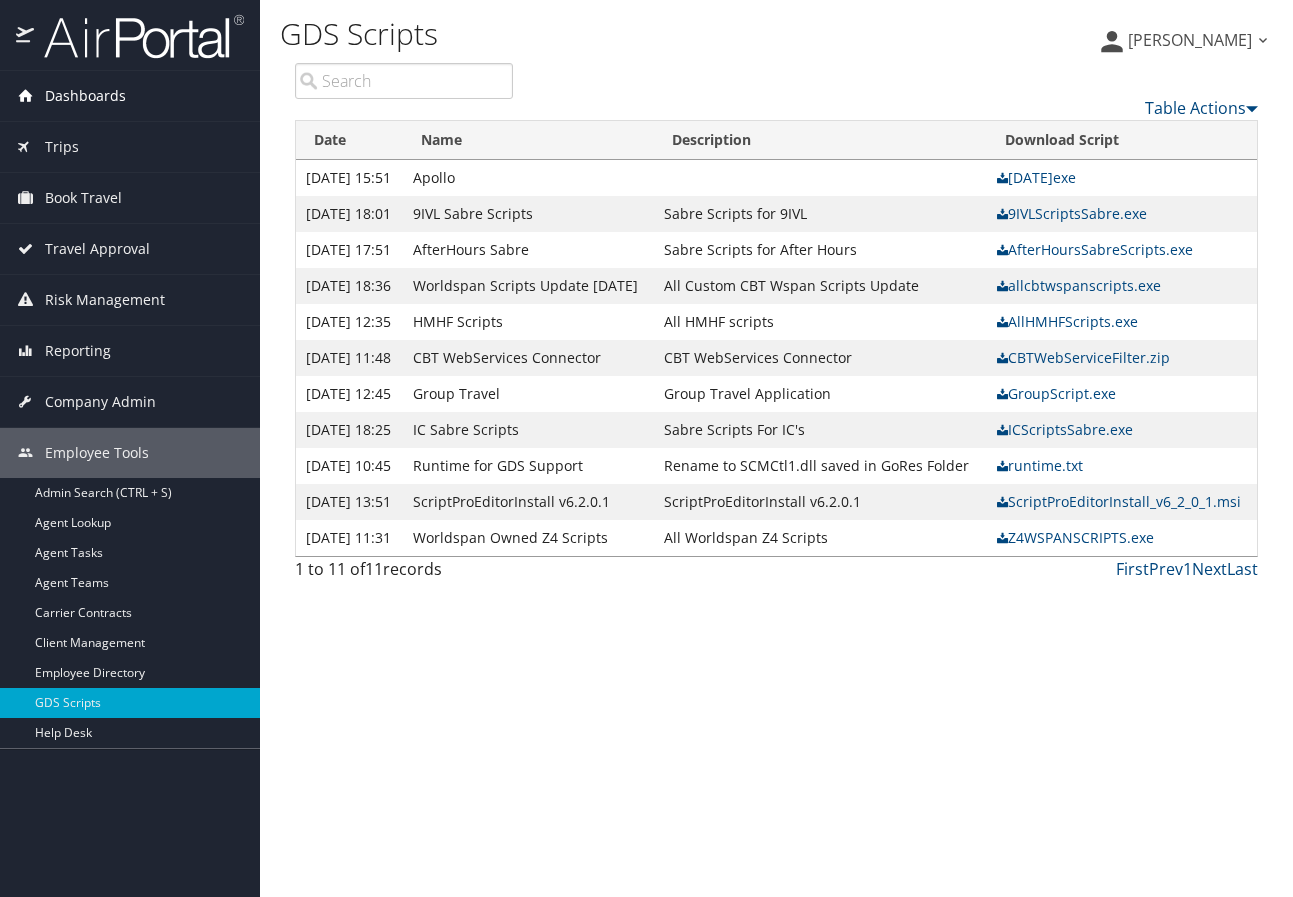 click on "Dashboards" at bounding box center [85, 96] 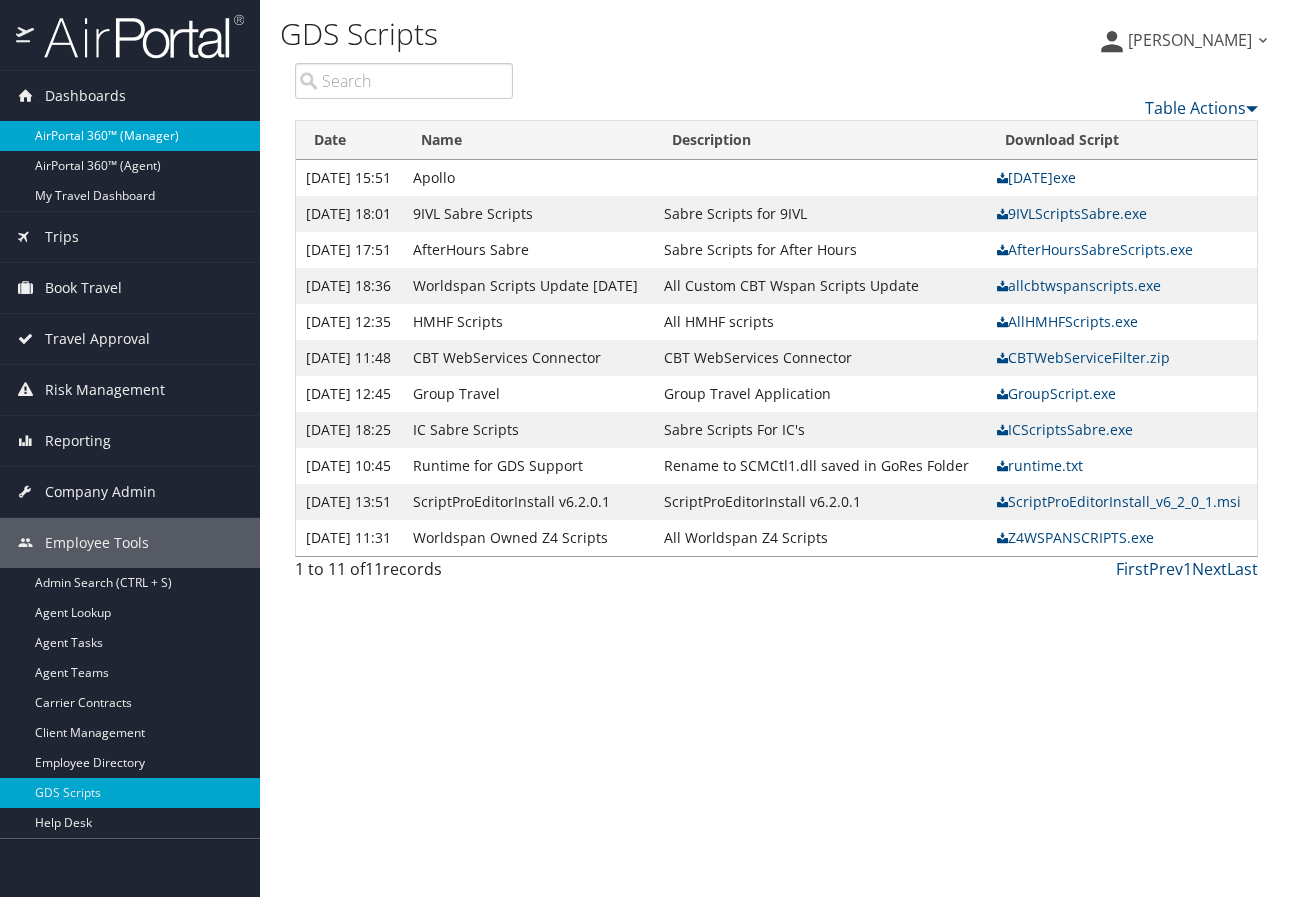click on "AirPortal 360™ (Manager)" at bounding box center [130, 136] 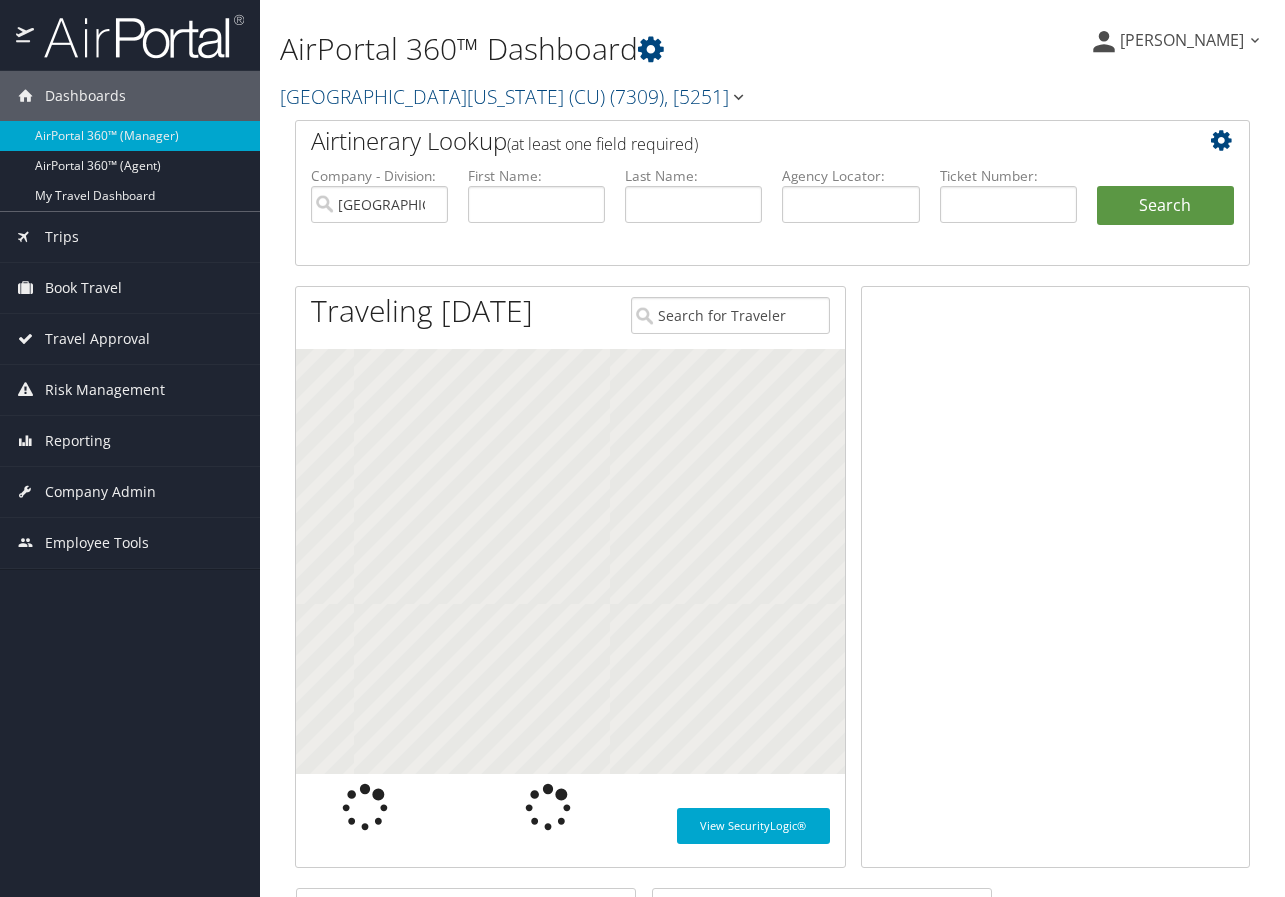 scroll, scrollTop: 0, scrollLeft: 0, axis: both 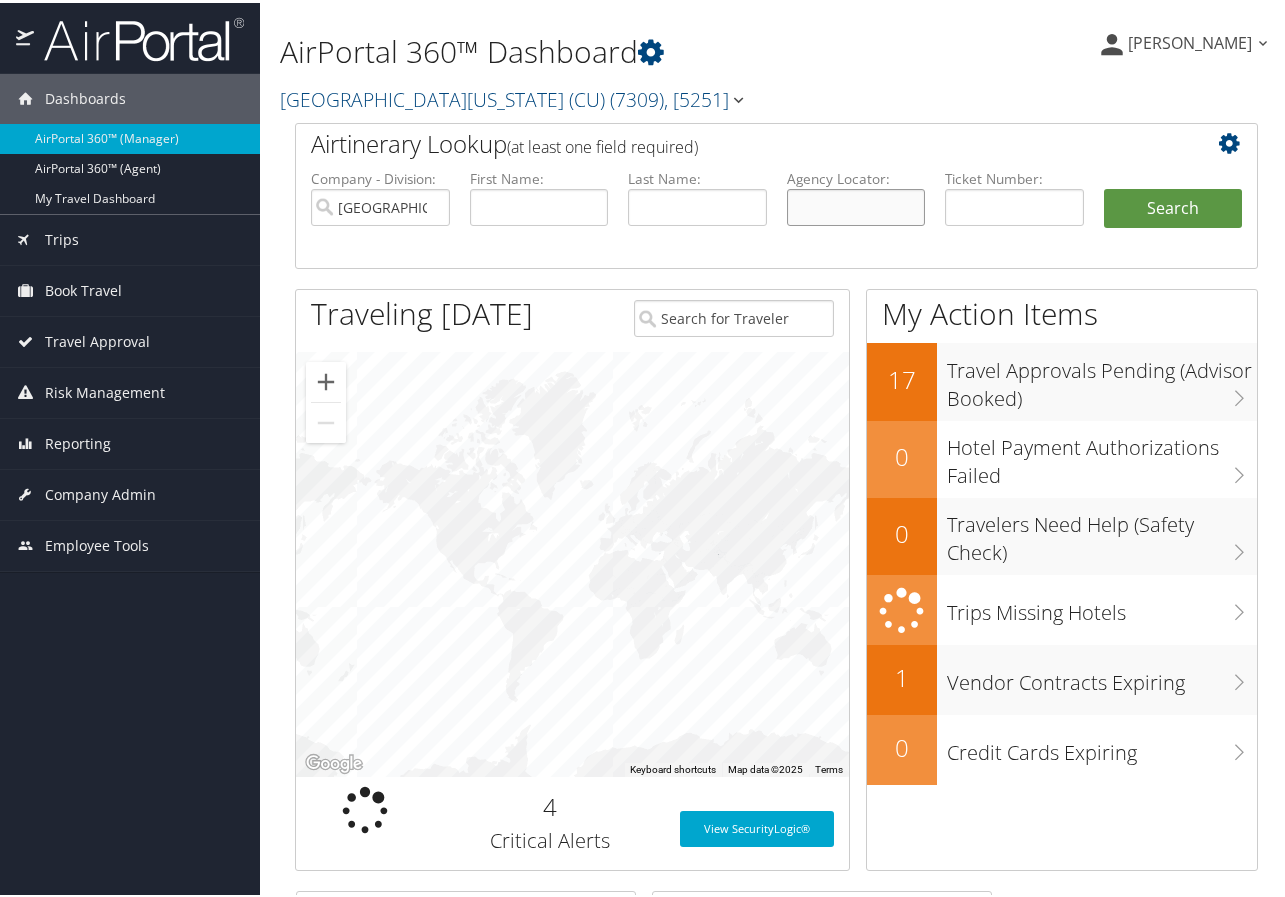 click at bounding box center (856, 204) 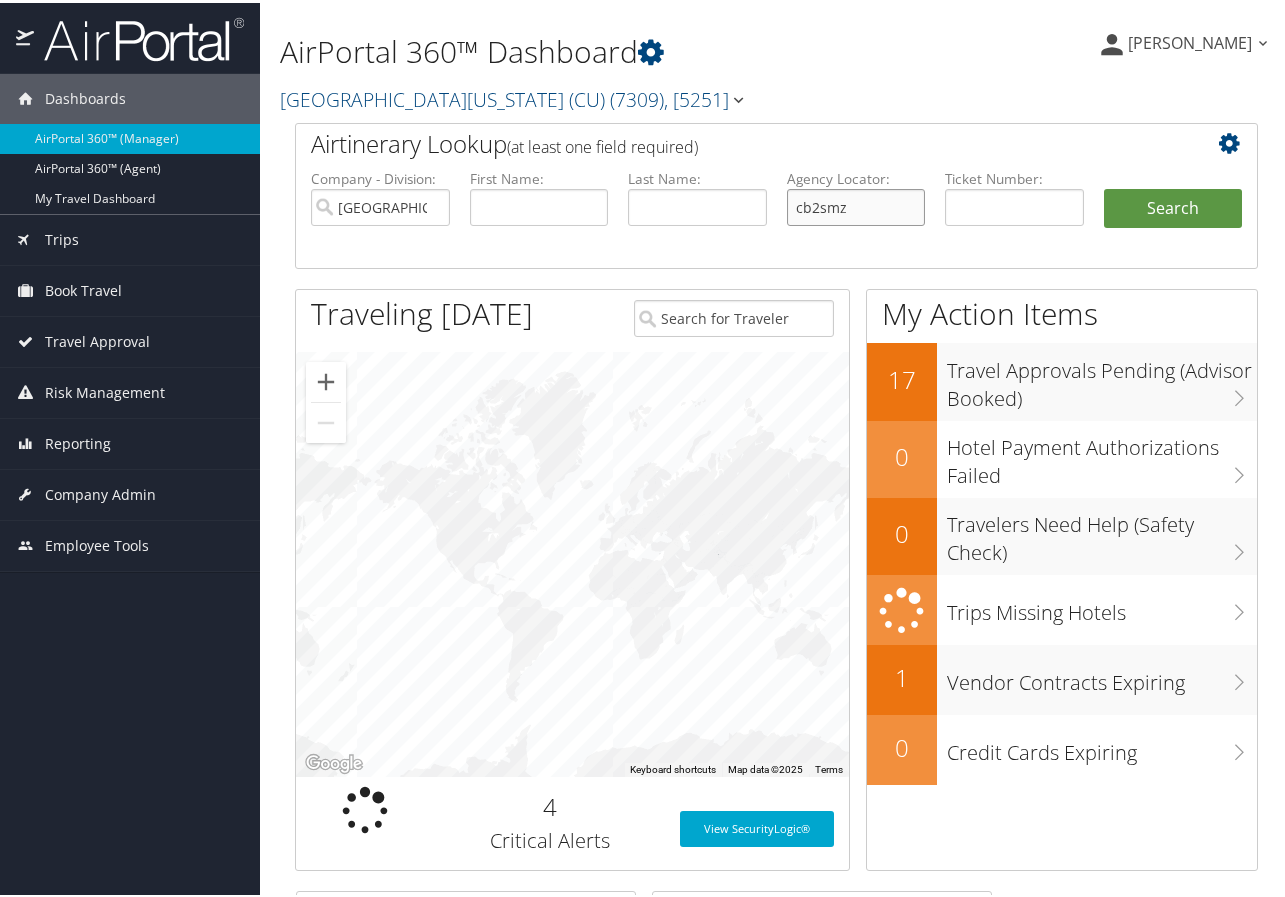 type on "cb2smz" 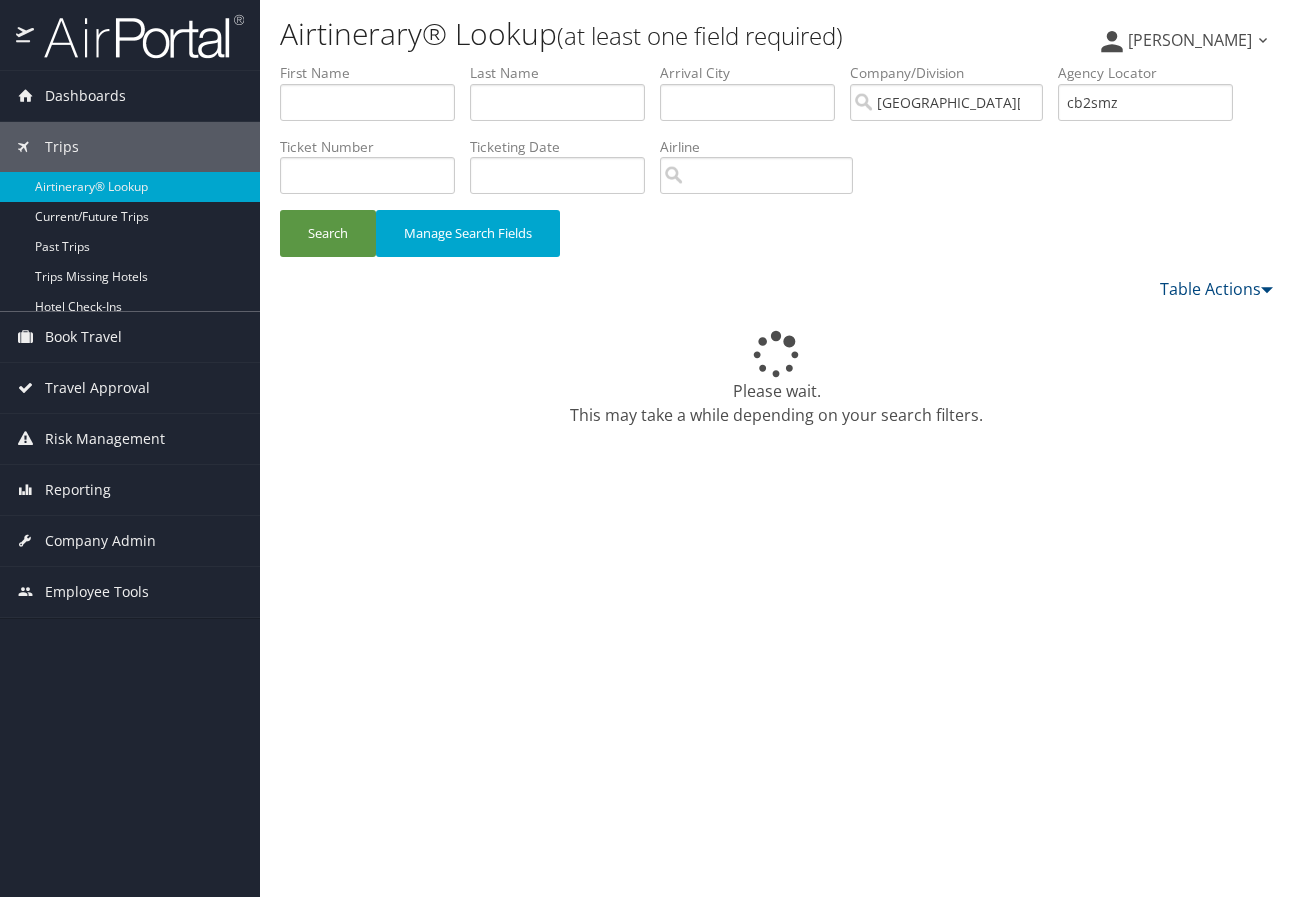 scroll, scrollTop: 0, scrollLeft: 0, axis: both 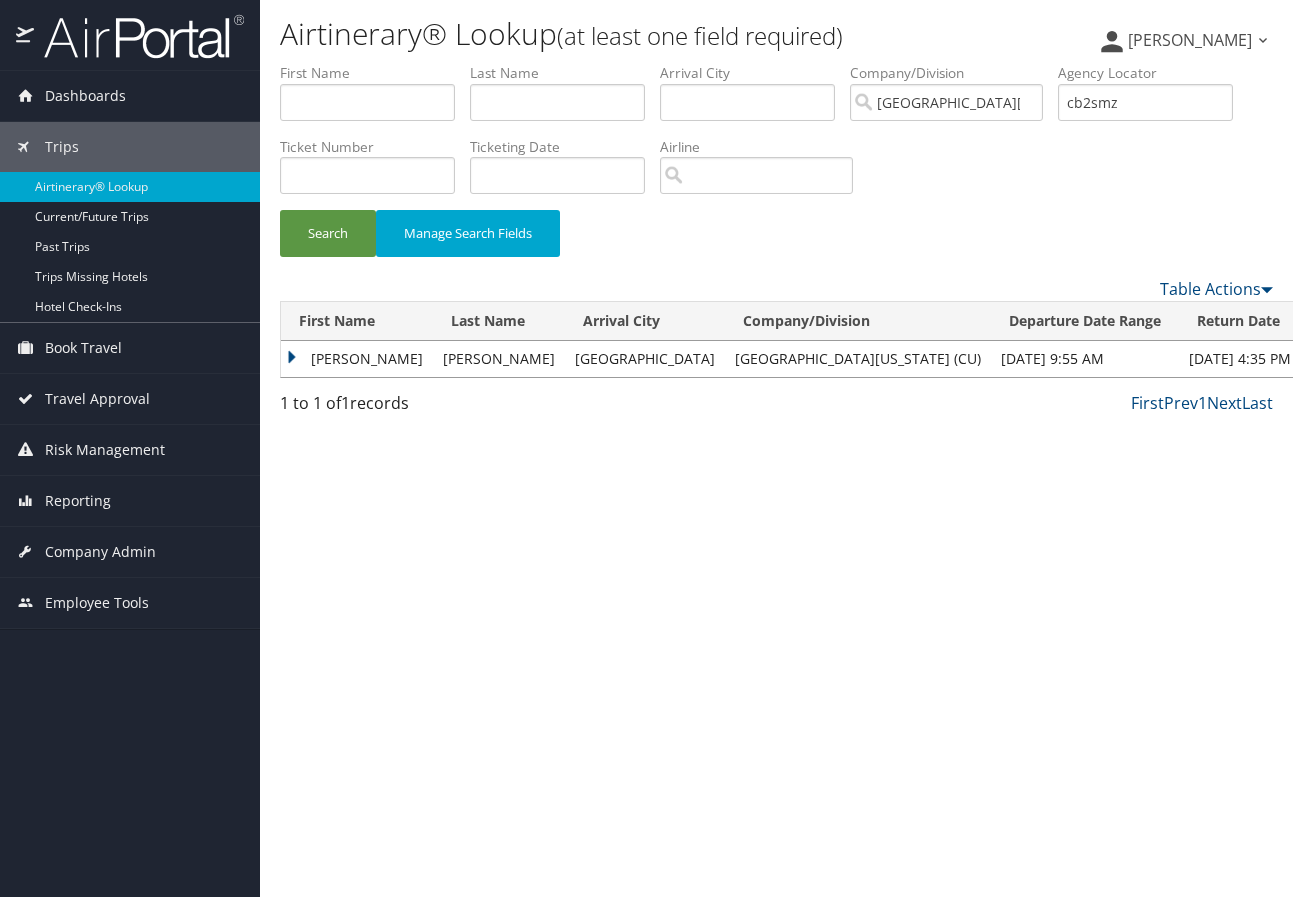 click on "[PERSON_NAME]" at bounding box center (357, 359) 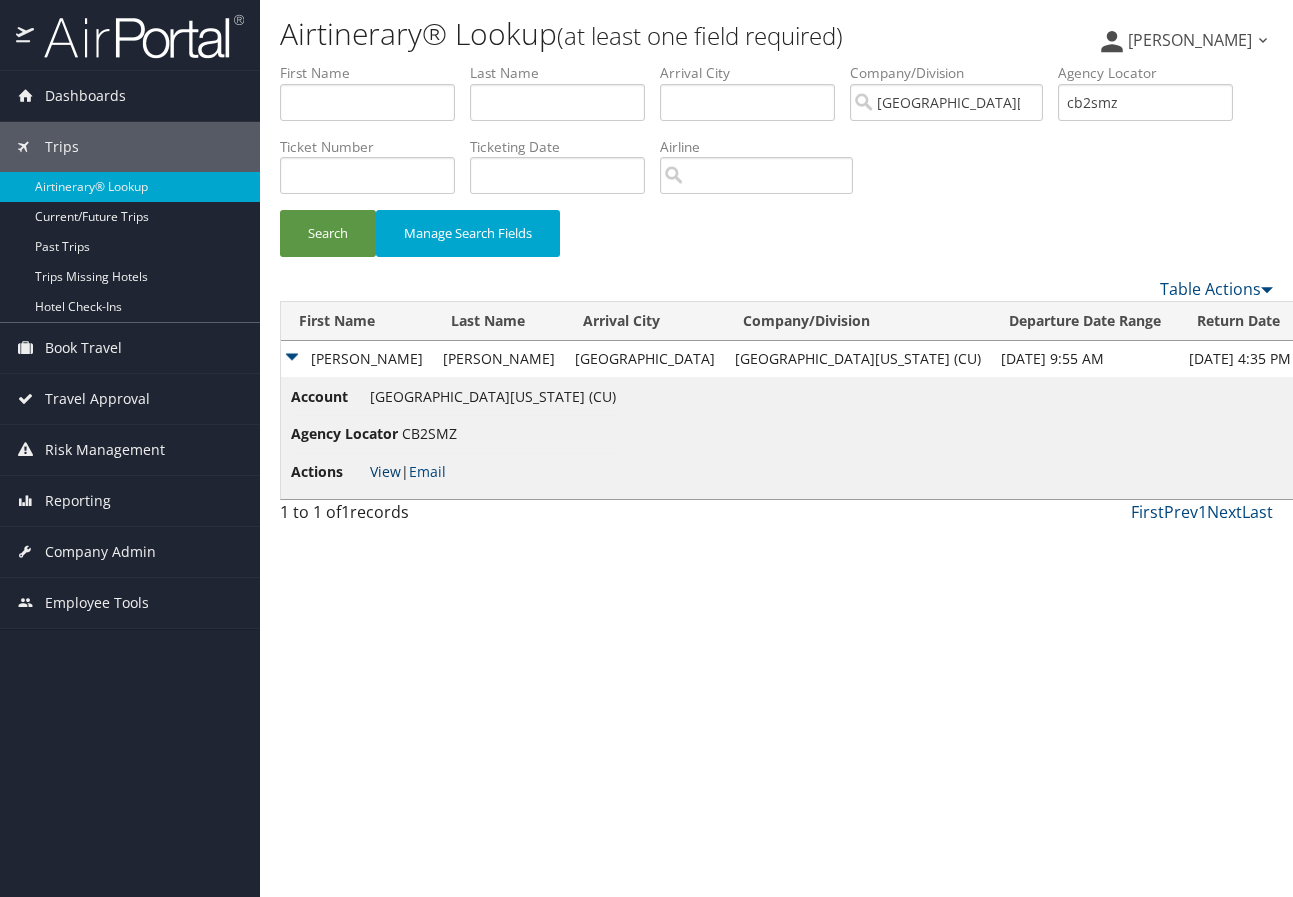 click on "View" at bounding box center [385, 471] 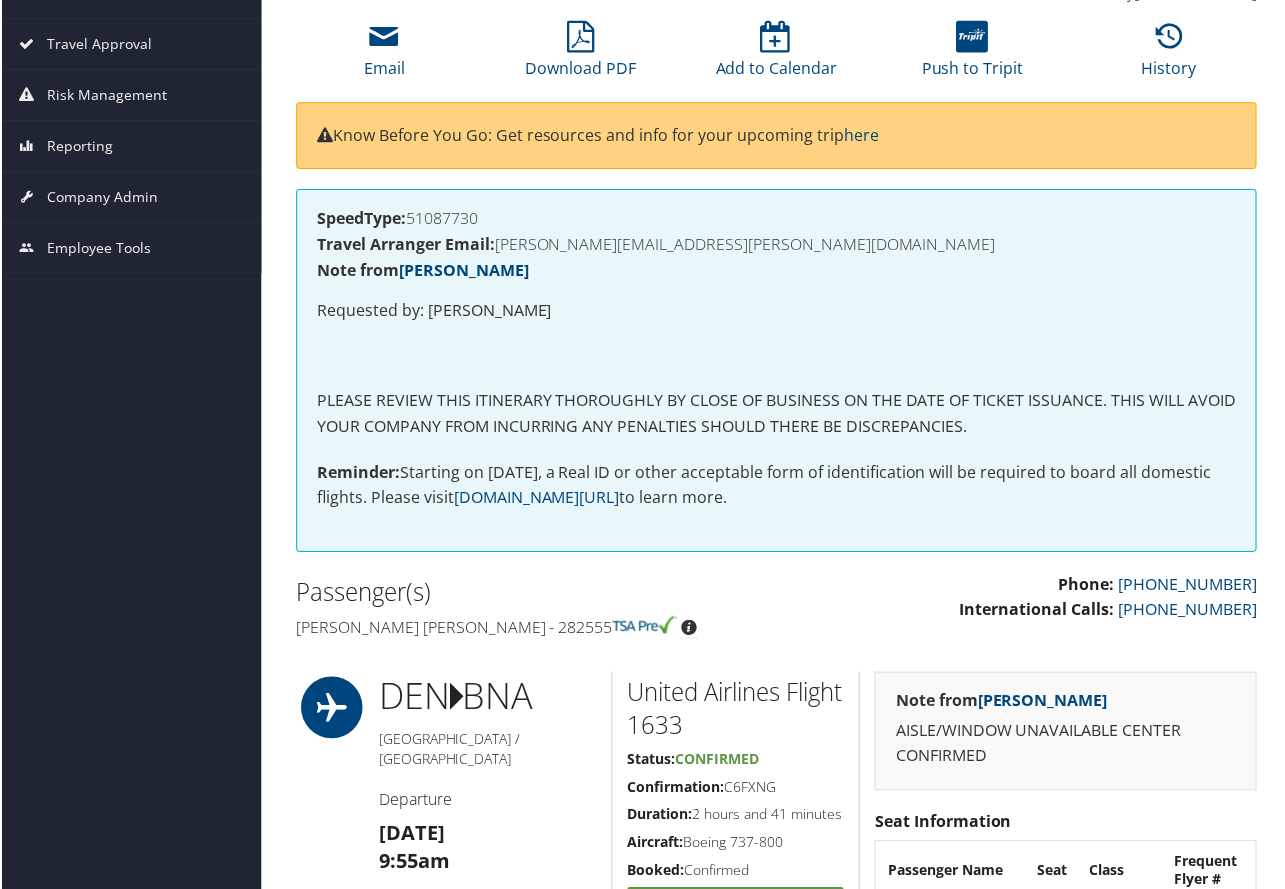 scroll, scrollTop: 200, scrollLeft: 0, axis: vertical 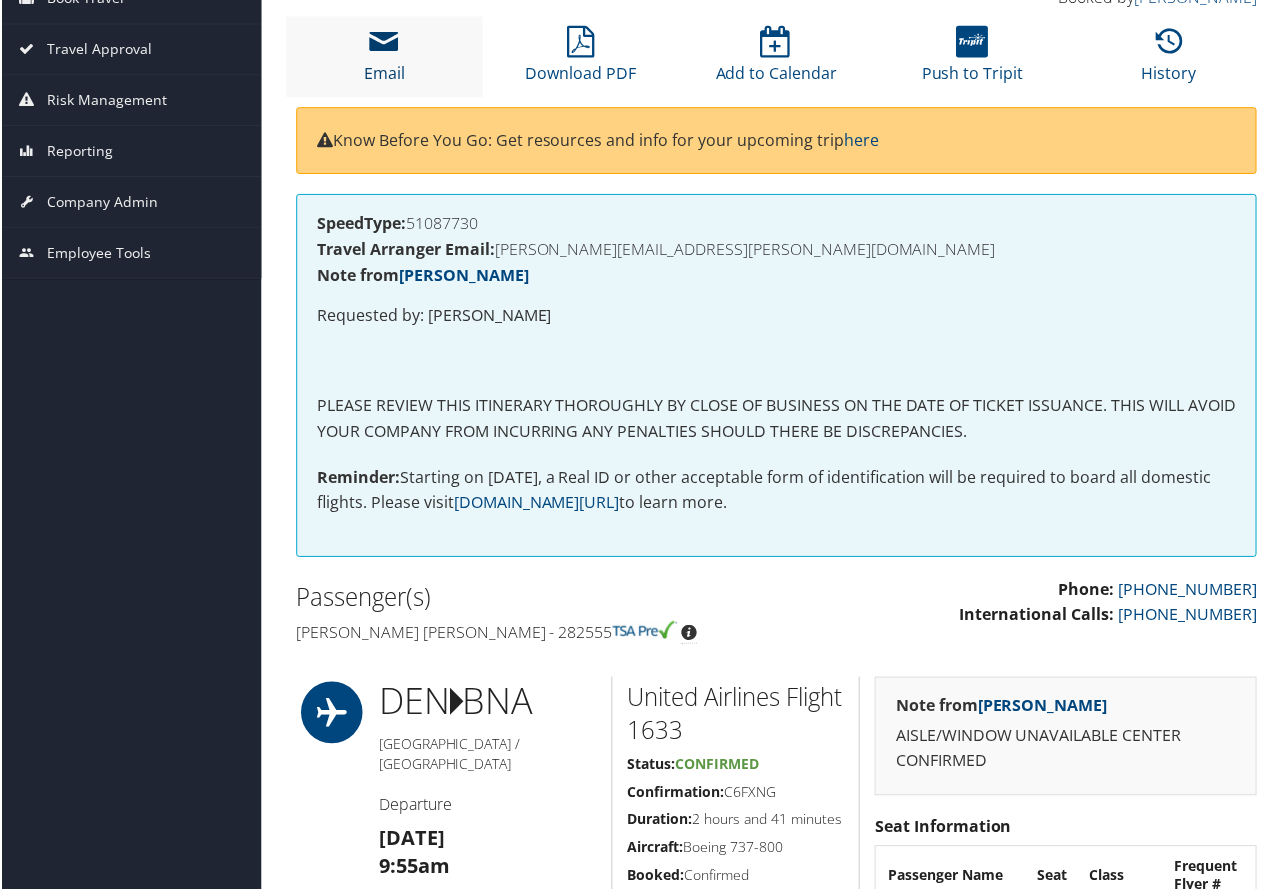 click on "Email" at bounding box center (383, 60) 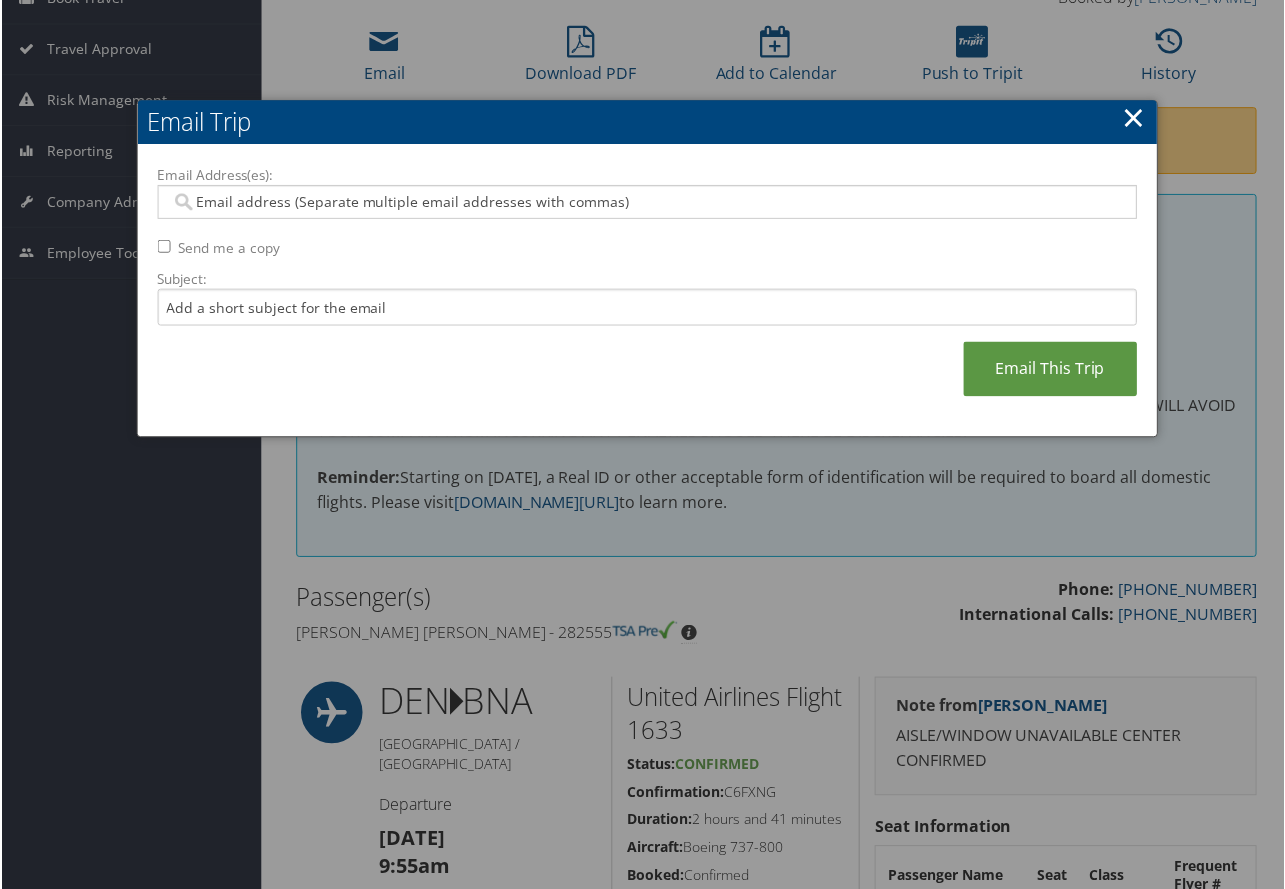 click on "Email Address(es):" at bounding box center [646, 202] 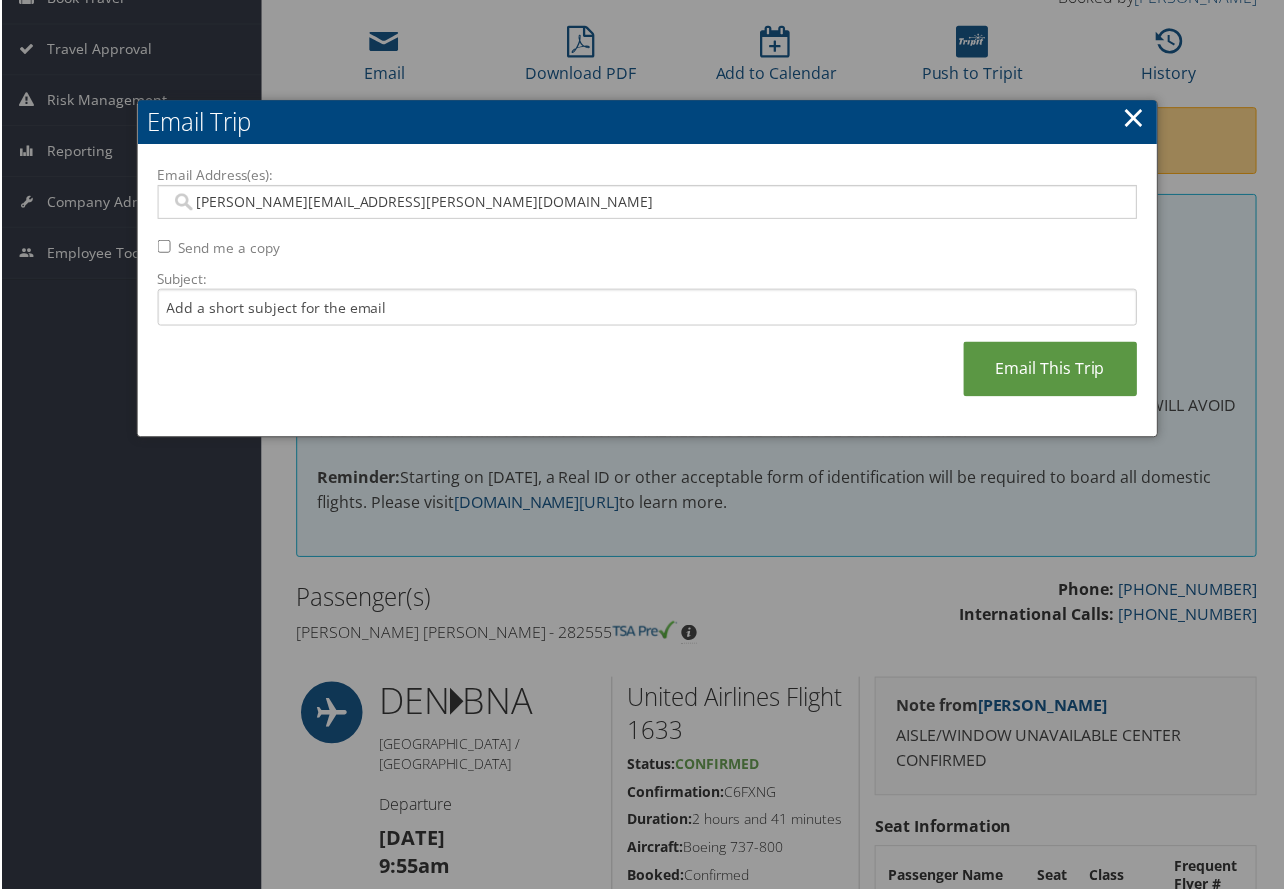 type on "brenda.sinclair@cu.edu" 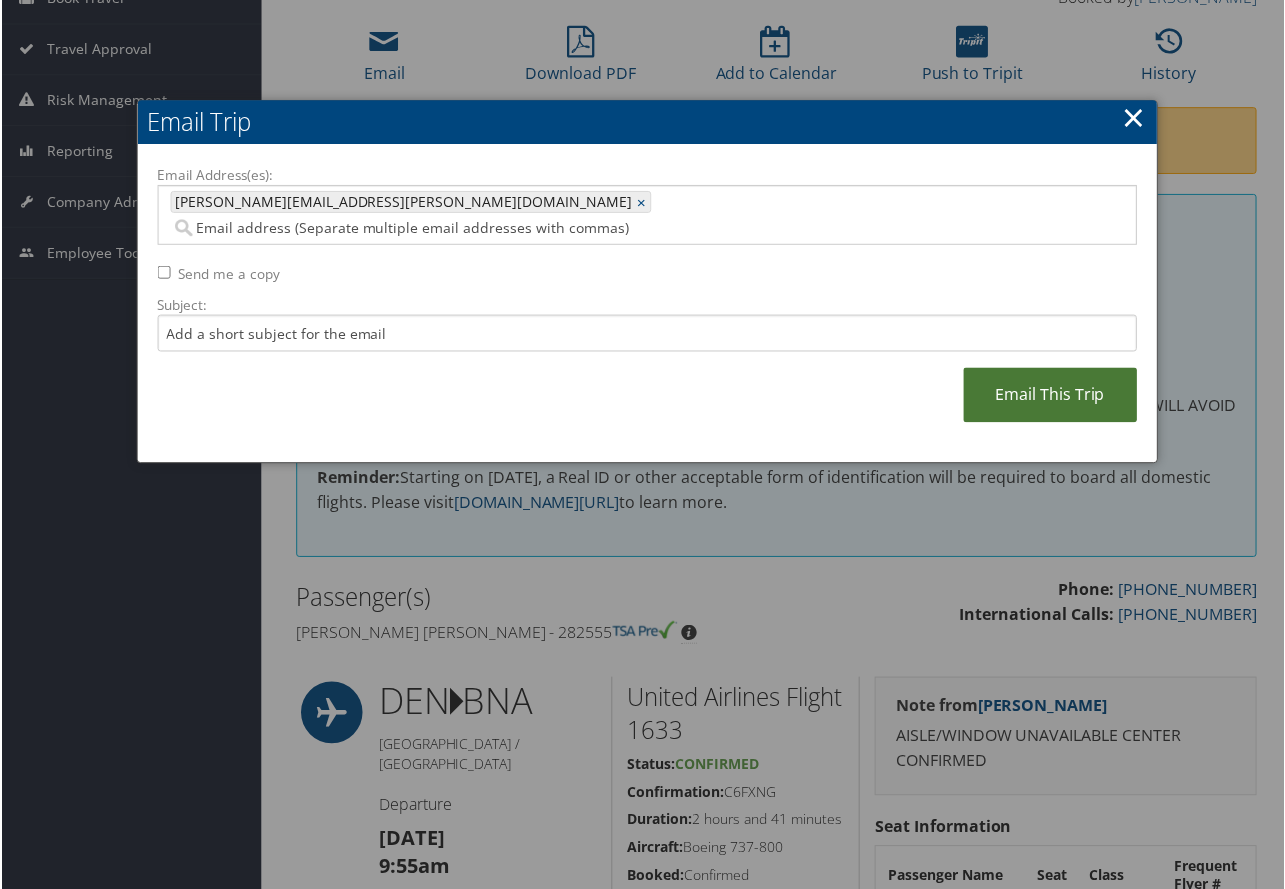 click on "Email This Trip" at bounding box center [1051, 395] 